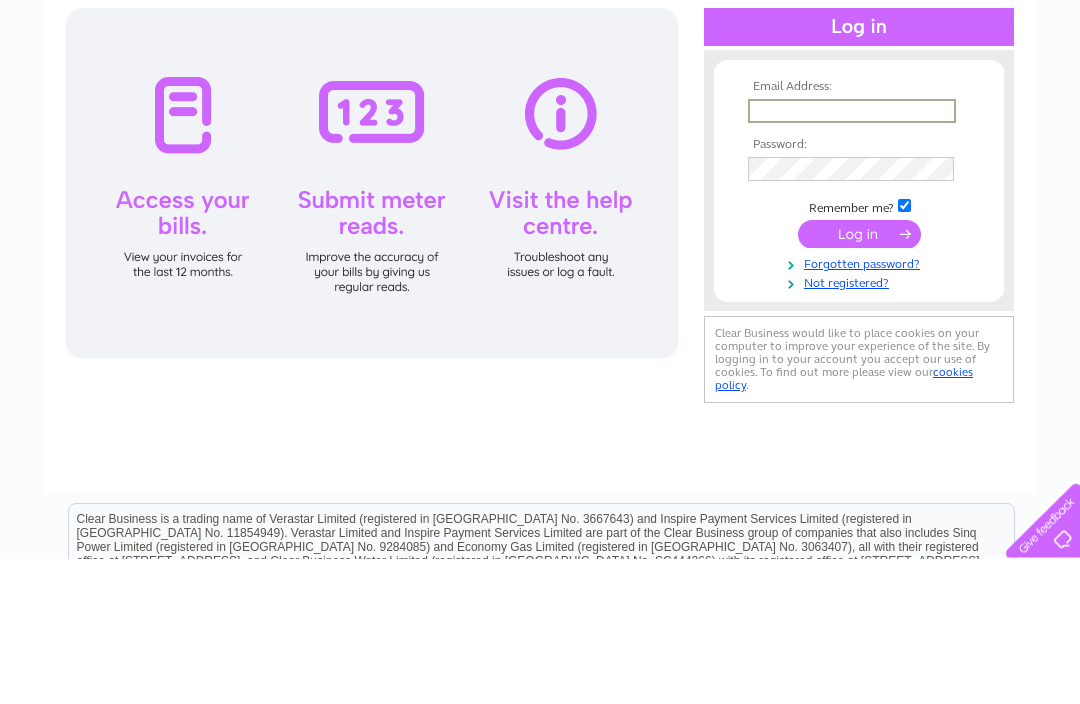 scroll, scrollTop: 0, scrollLeft: 0, axis: both 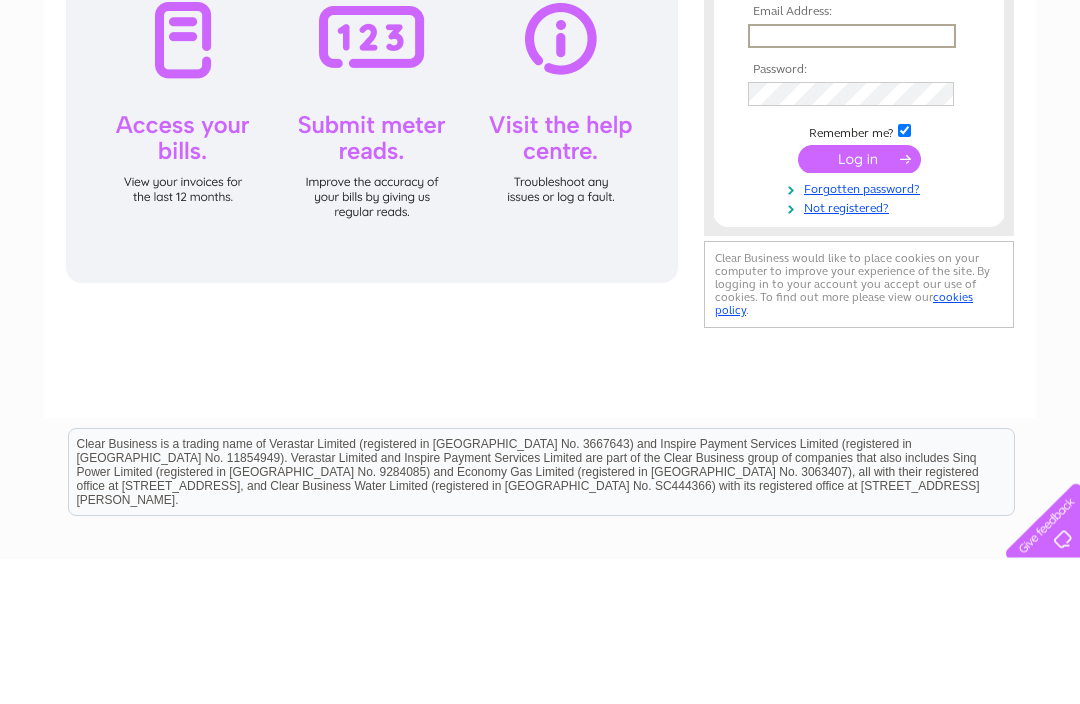 click at bounding box center [859, 98] 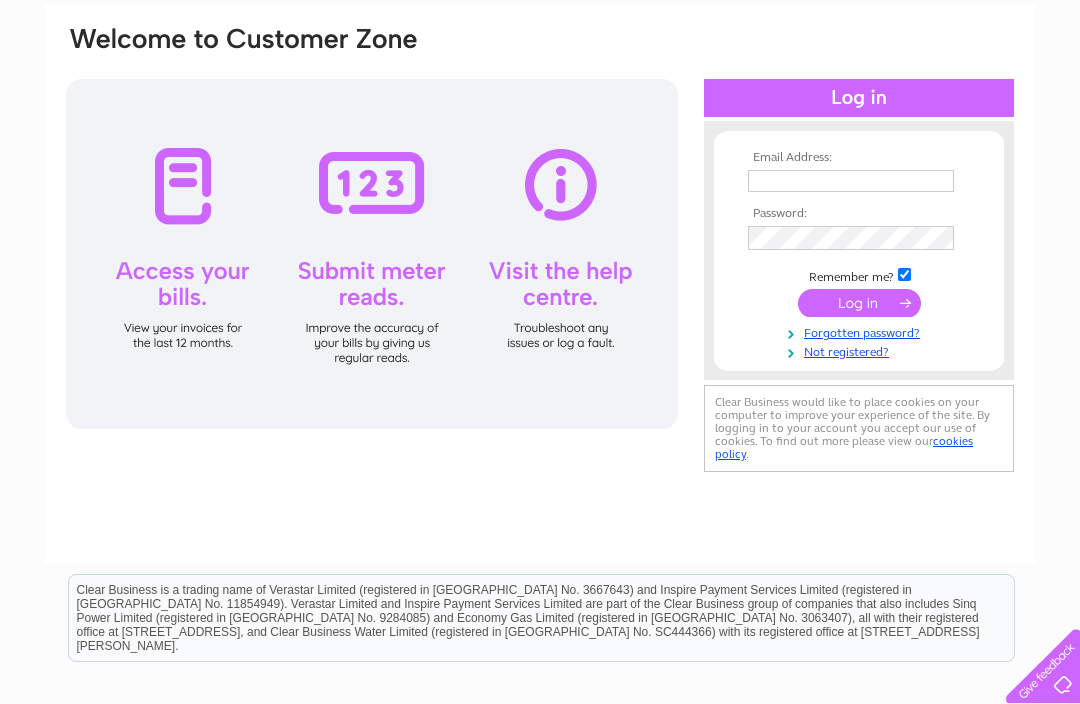 click at bounding box center [851, 181] 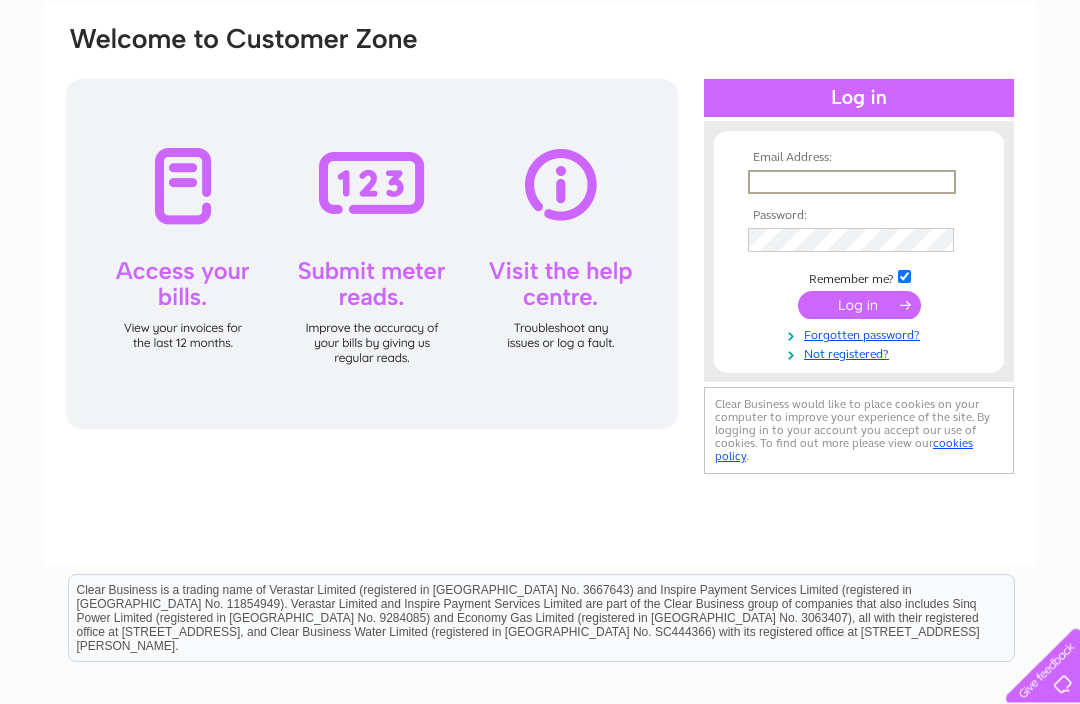 type on "claire.mccready@outlook.com" 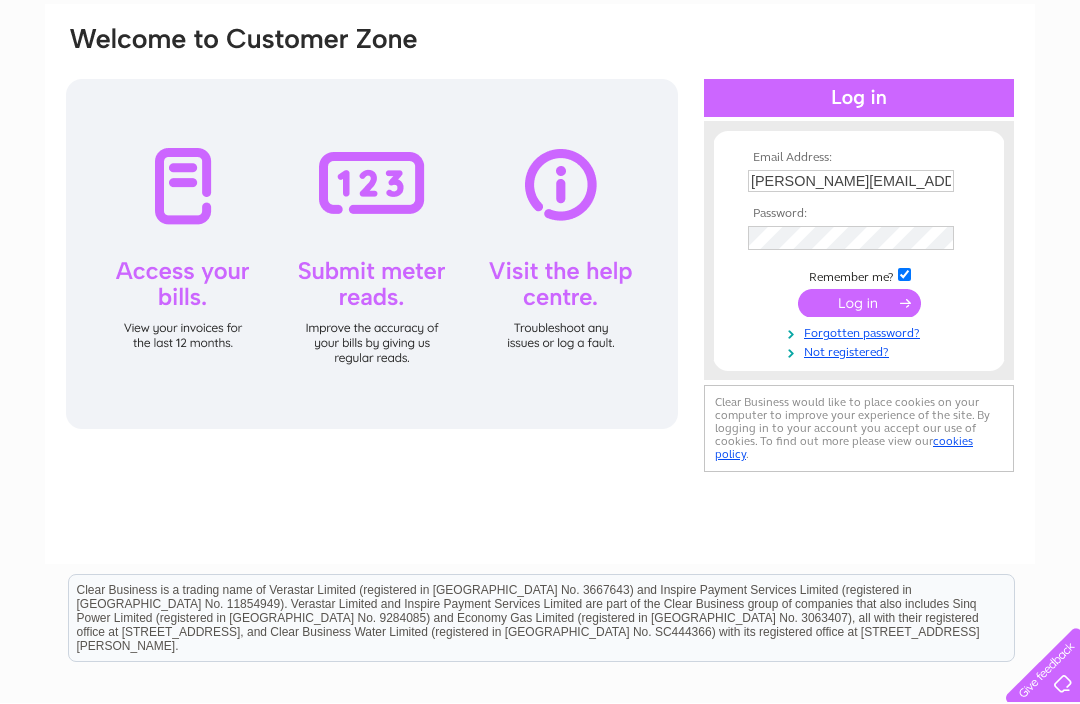 click at bounding box center (859, 304) 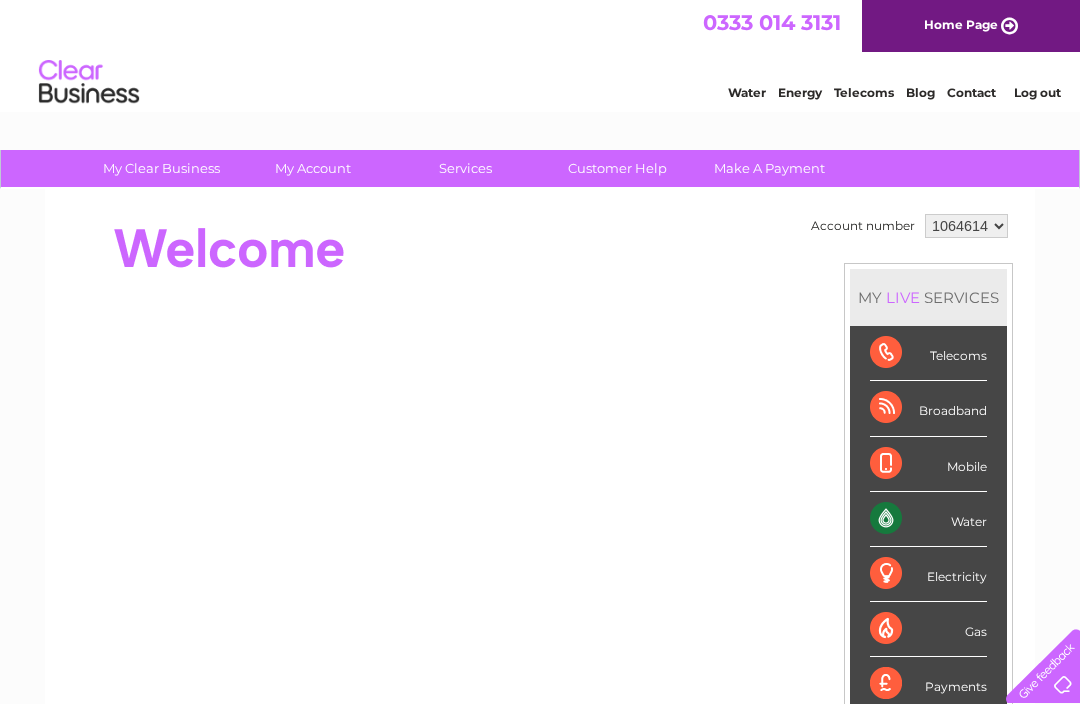 scroll, scrollTop: 0, scrollLeft: 0, axis: both 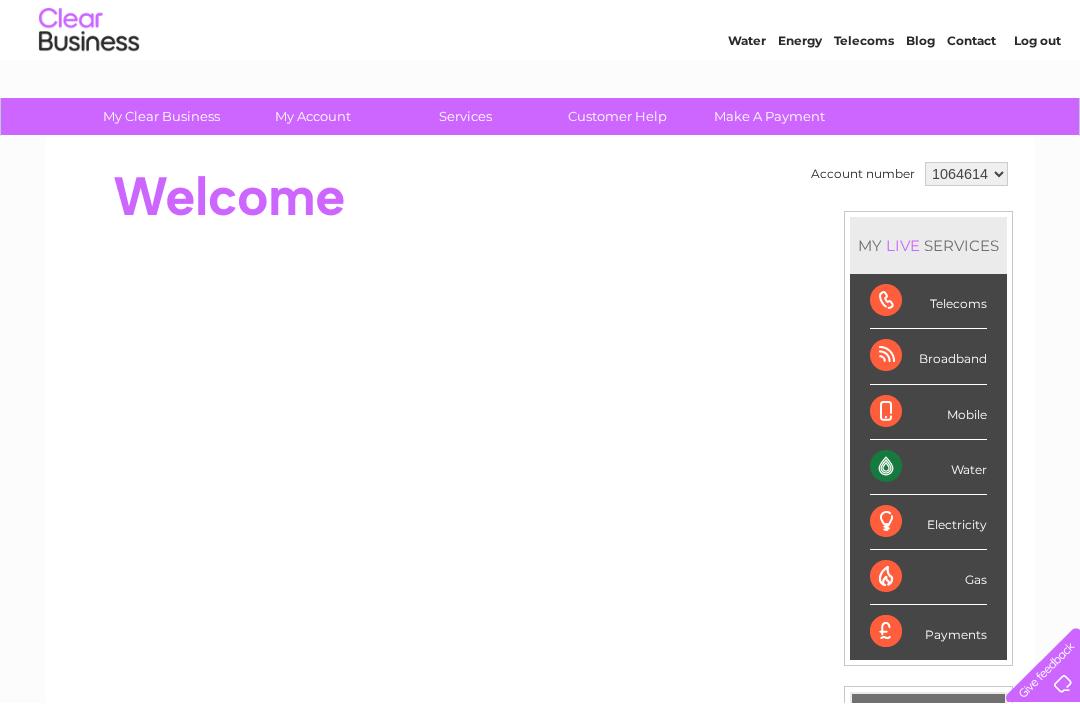 click on "Water" at bounding box center (928, 468) 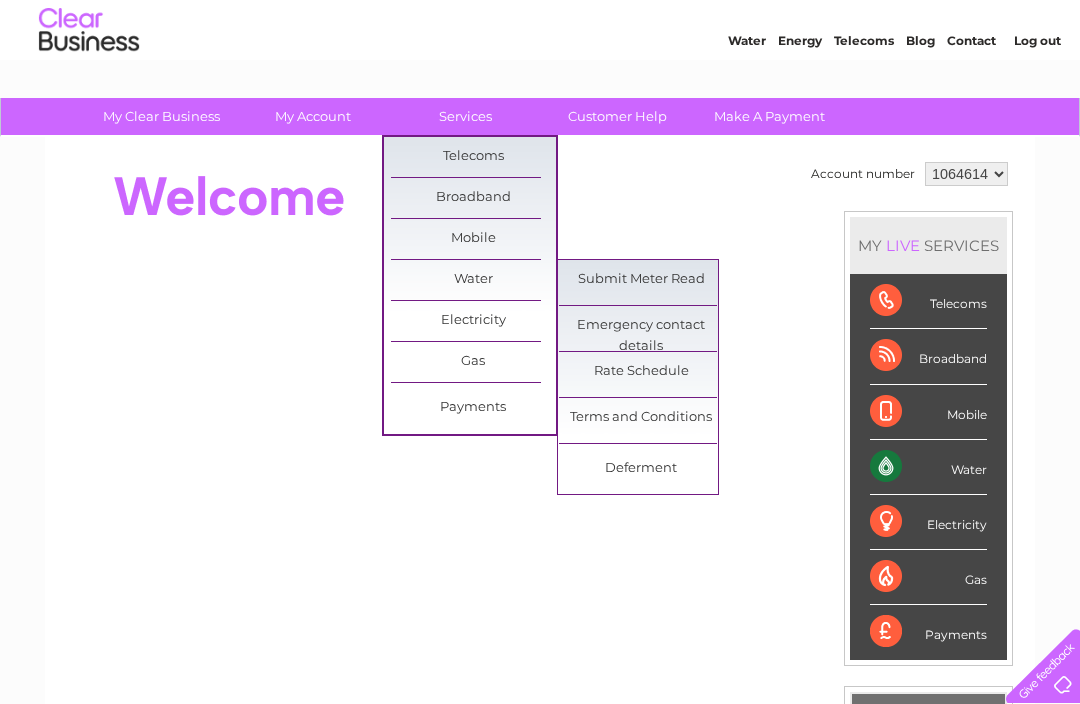 click on "Rate Schedule" at bounding box center [641, 372] 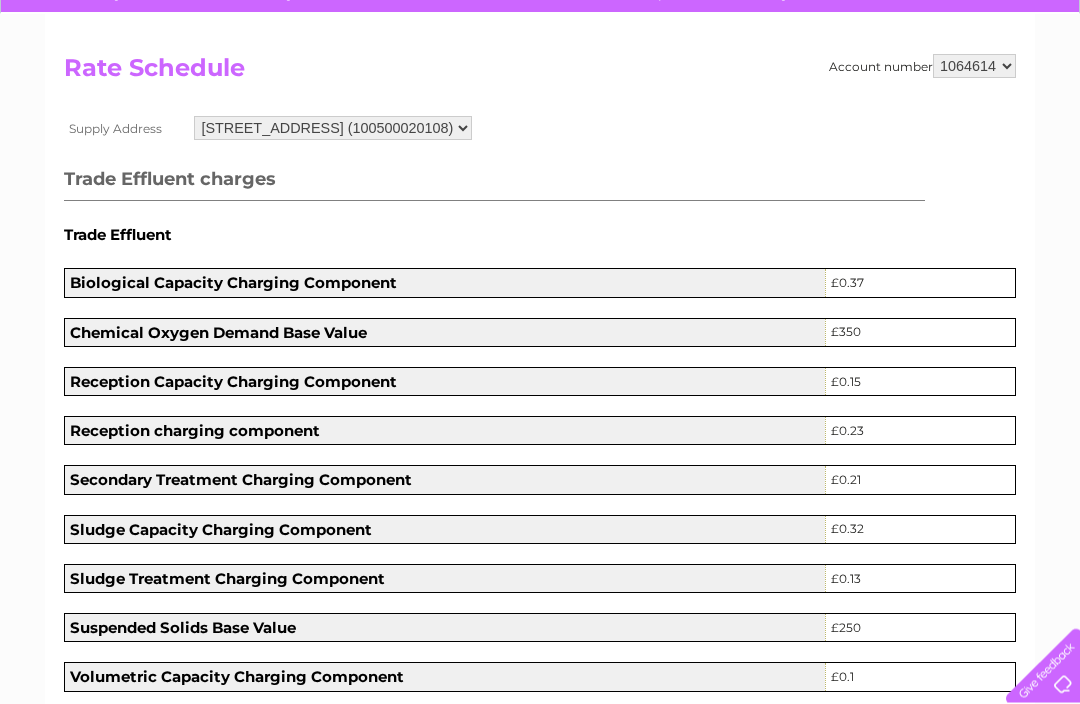 scroll, scrollTop: 0, scrollLeft: 0, axis: both 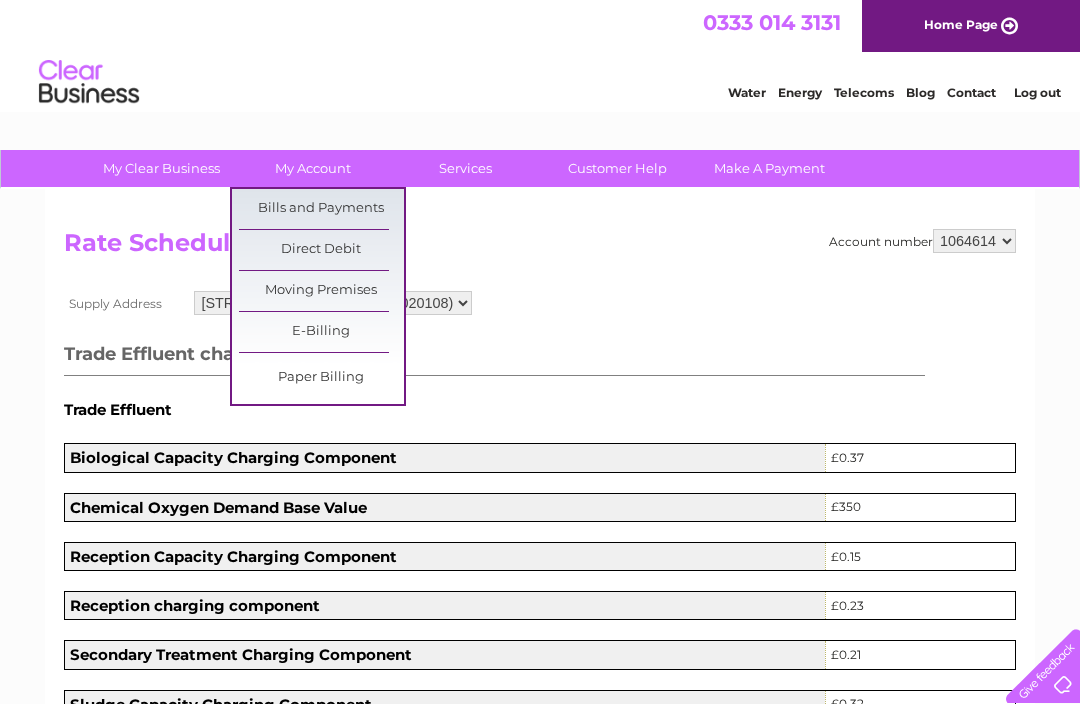 click on "Bills and Payments" at bounding box center (321, 209) 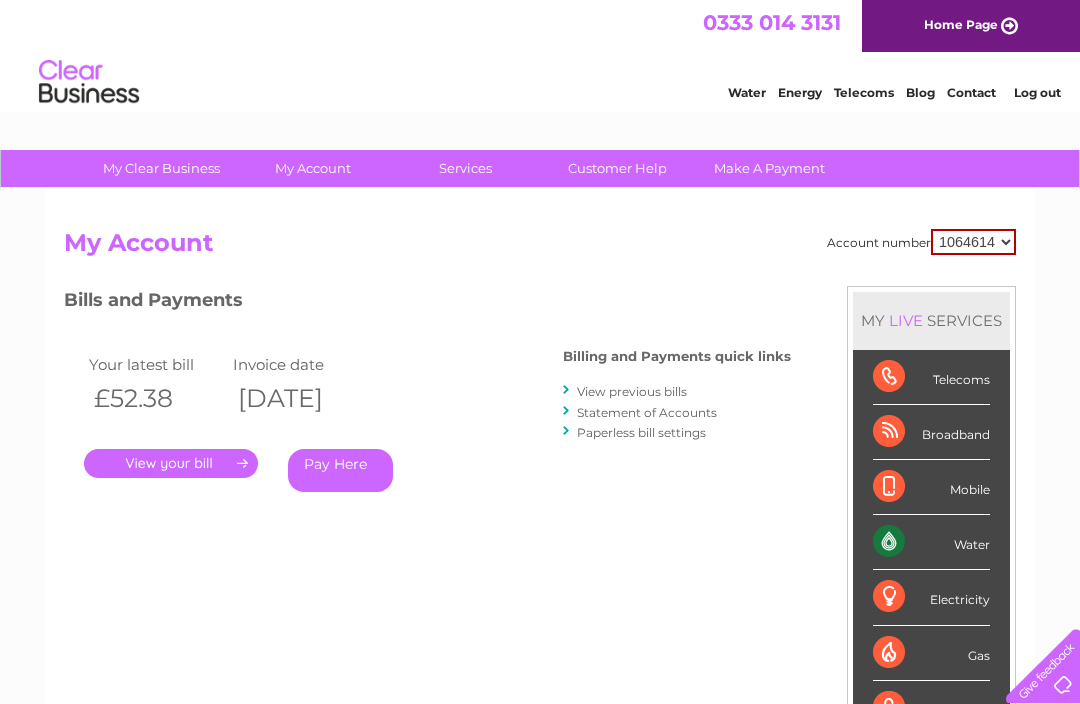 scroll, scrollTop: 0, scrollLeft: 0, axis: both 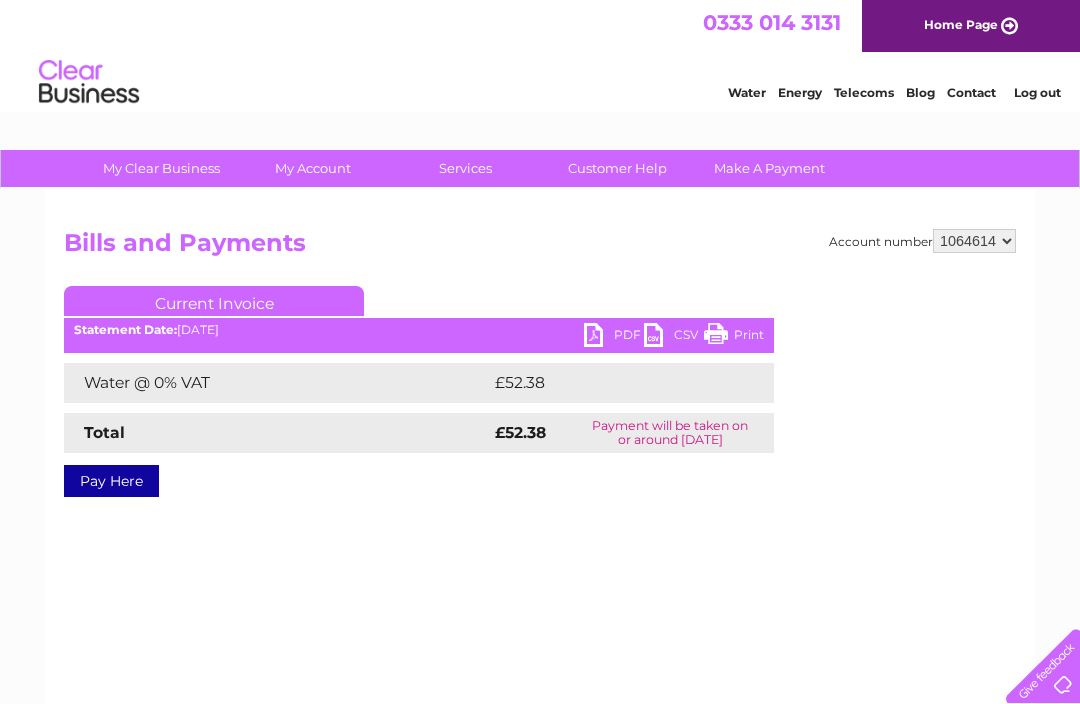 click on "PDF" at bounding box center (614, 337) 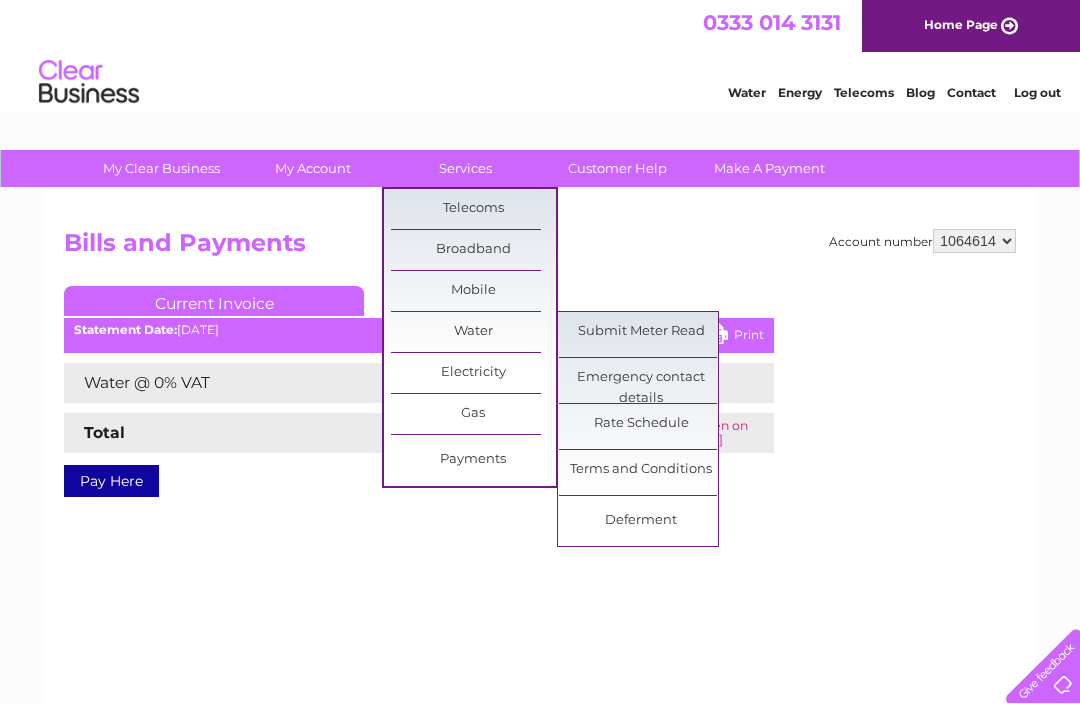 click on "Rate Schedule" at bounding box center [641, 424] 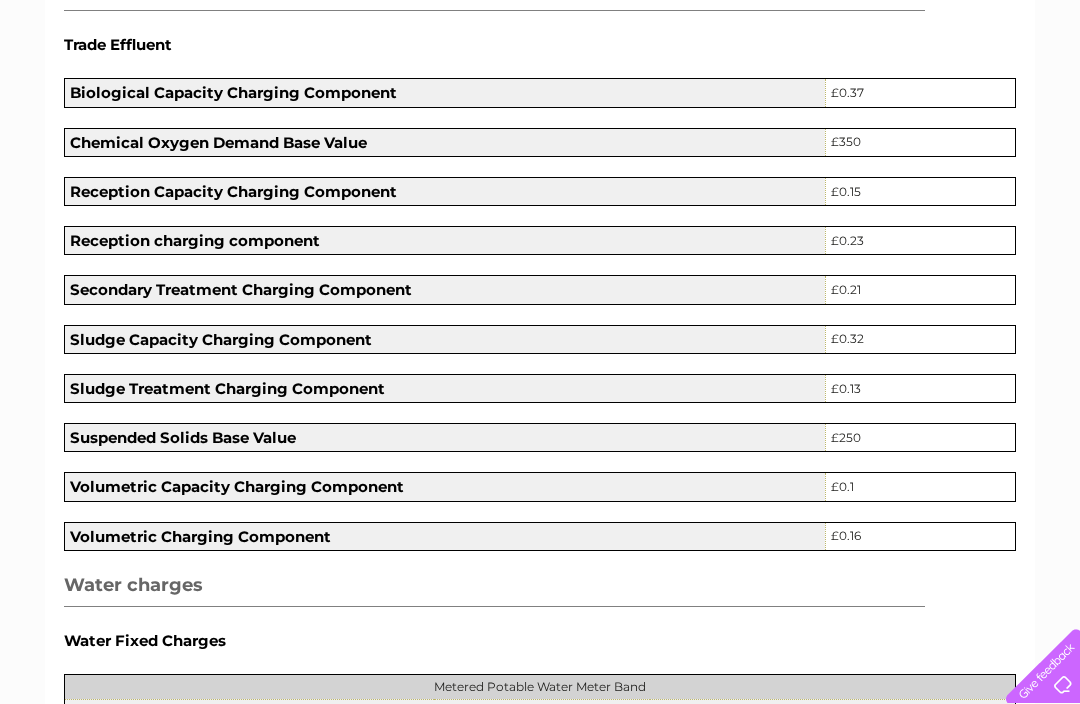 scroll, scrollTop: 0, scrollLeft: 0, axis: both 